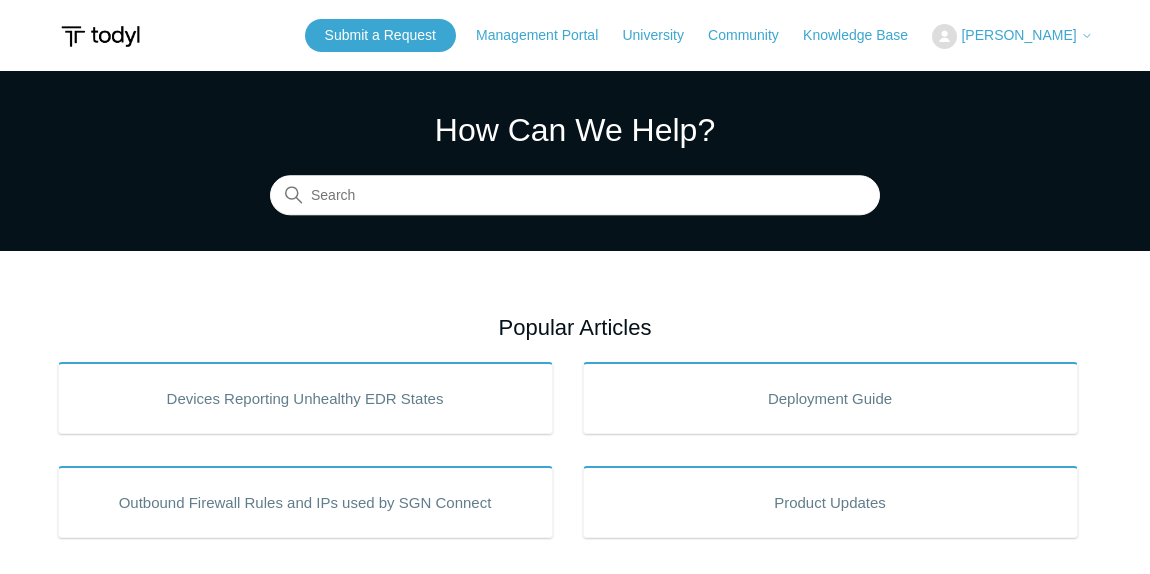 scroll, scrollTop: 0, scrollLeft: 0, axis: both 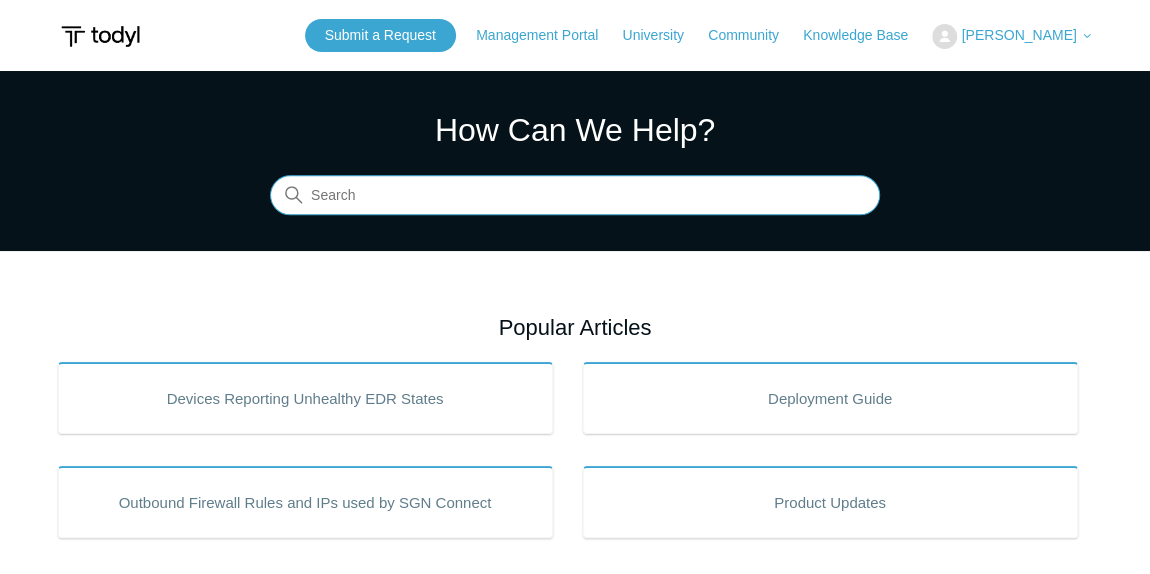 click at bounding box center [575, 196] 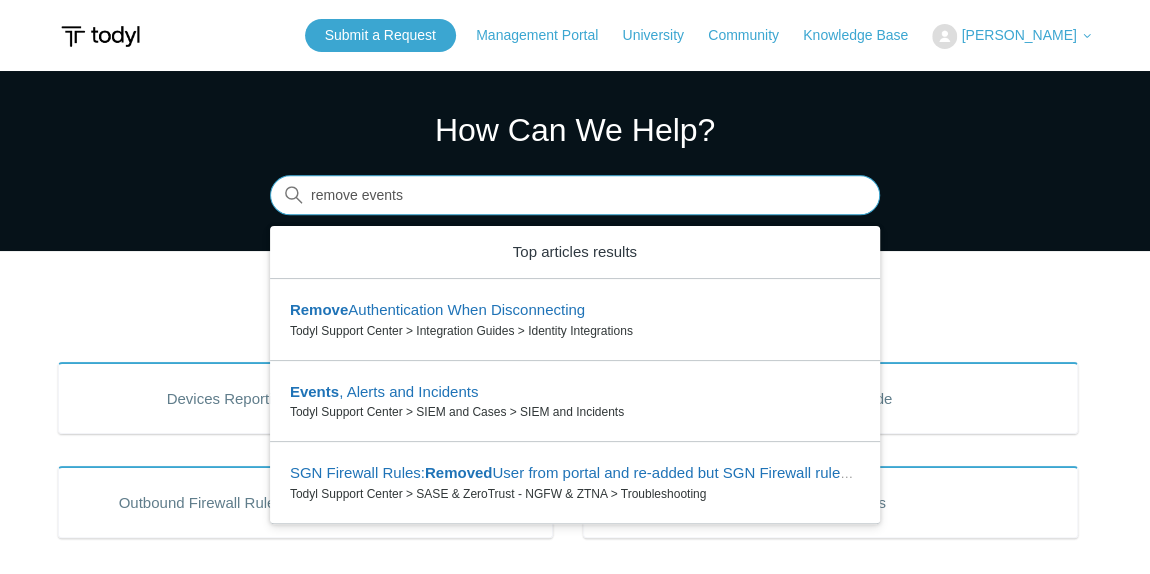 type on "remove events" 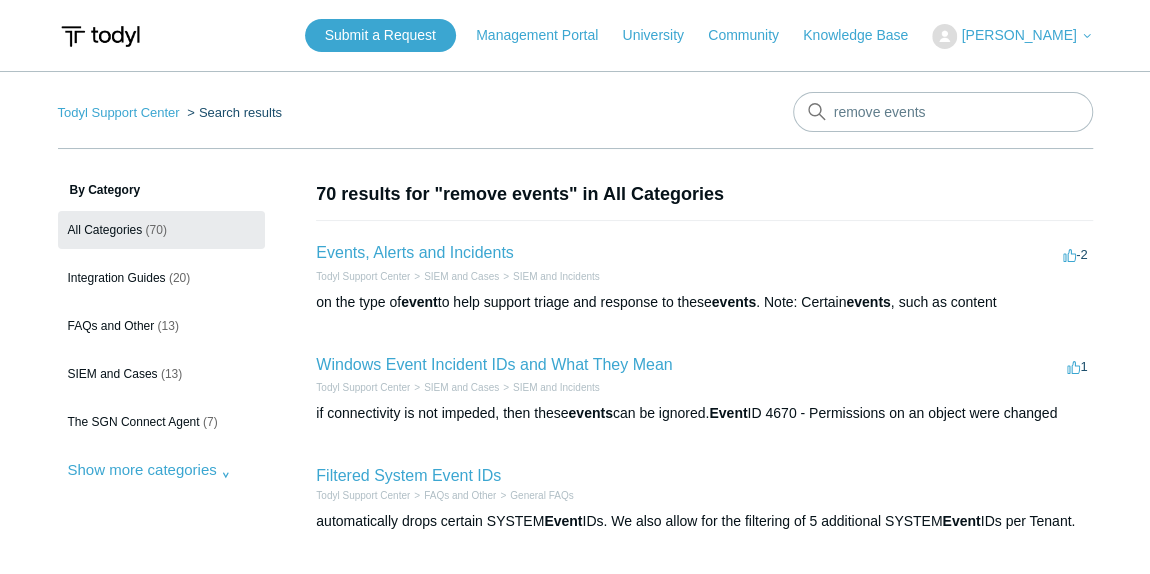 scroll, scrollTop: 59, scrollLeft: 0, axis: vertical 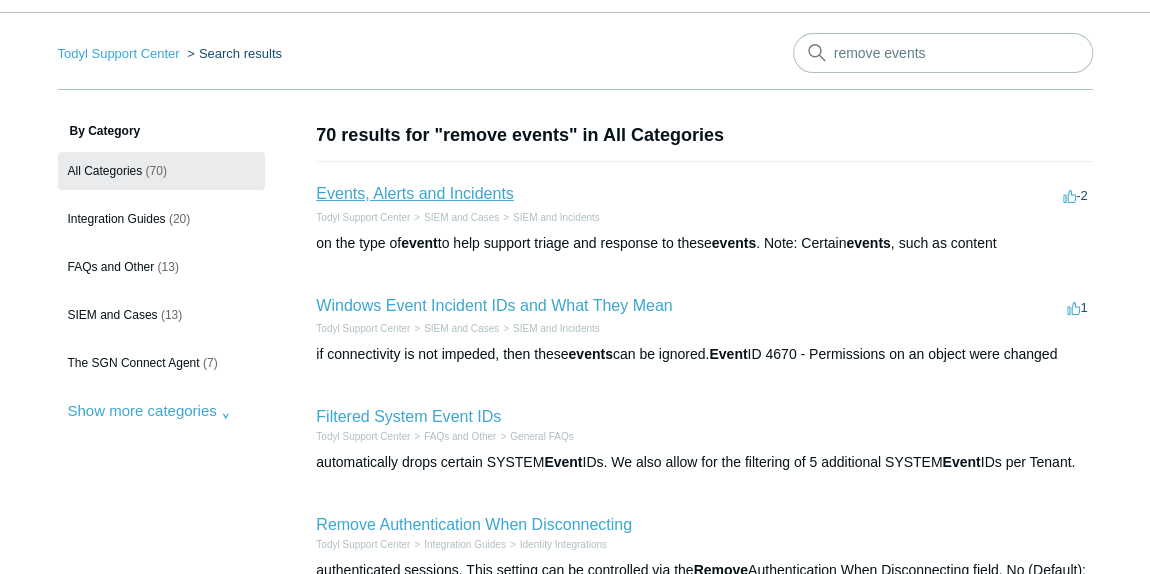 click on "Events, Alerts and Incidents" at bounding box center [414, 193] 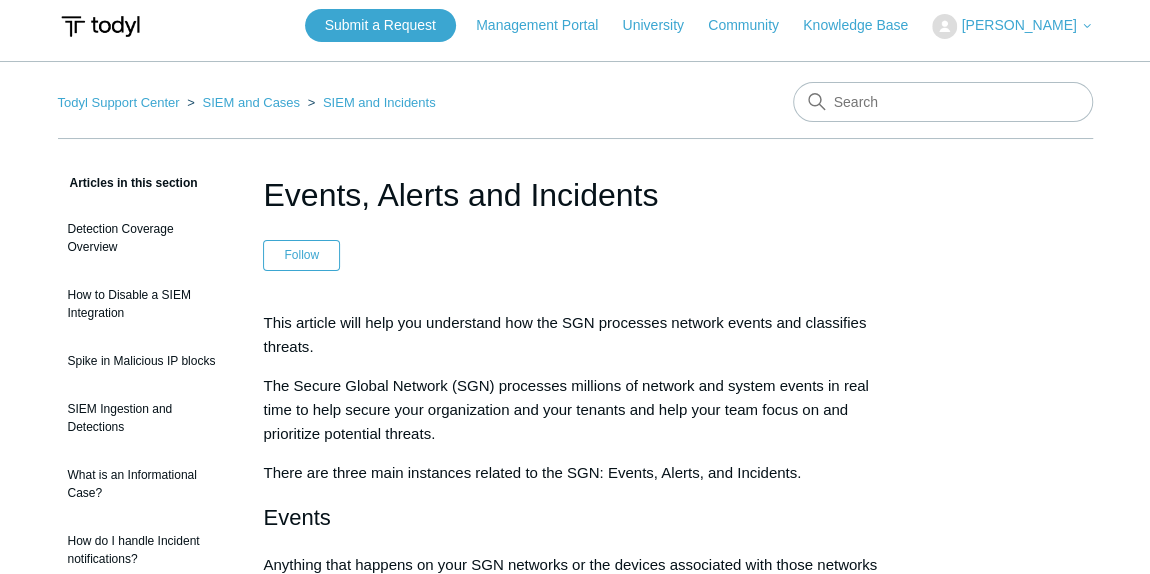 scroll, scrollTop: 0, scrollLeft: 0, axis: both 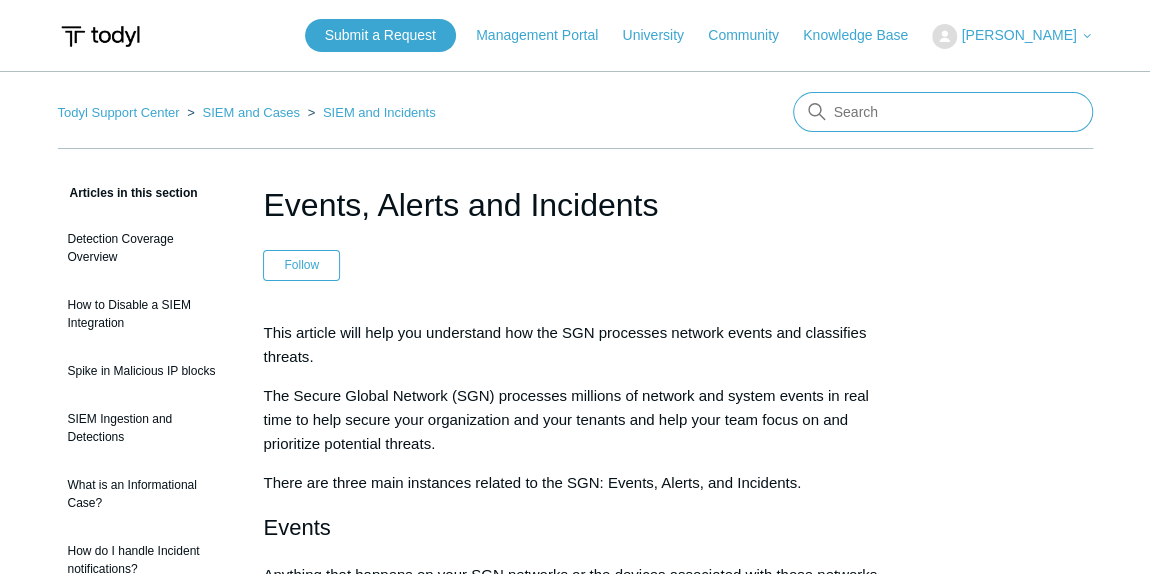click at bounding box center [943, 112] 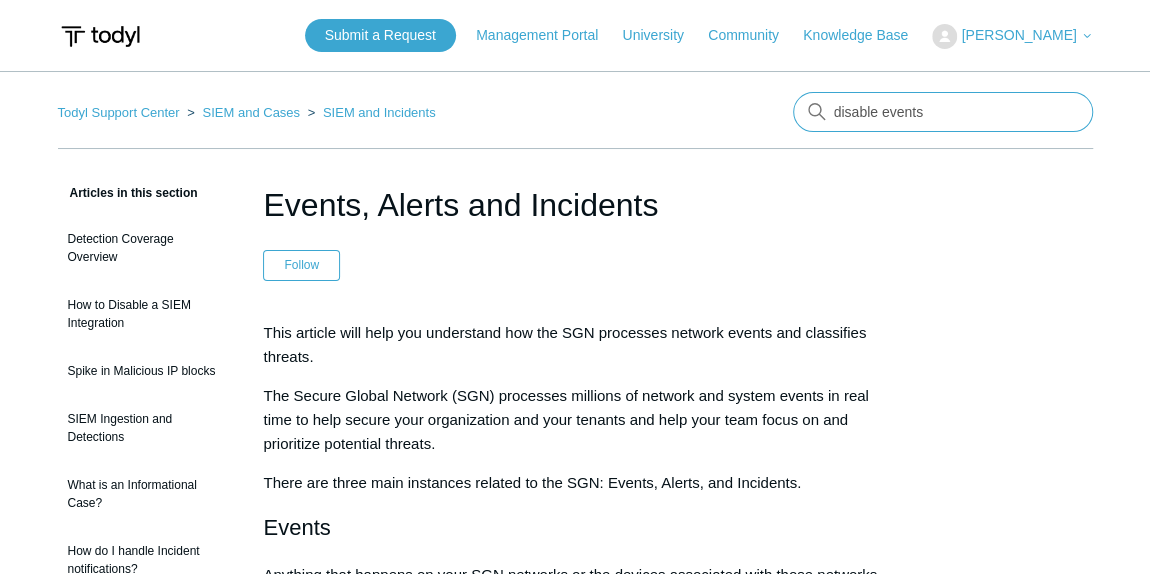 type on "disable events" 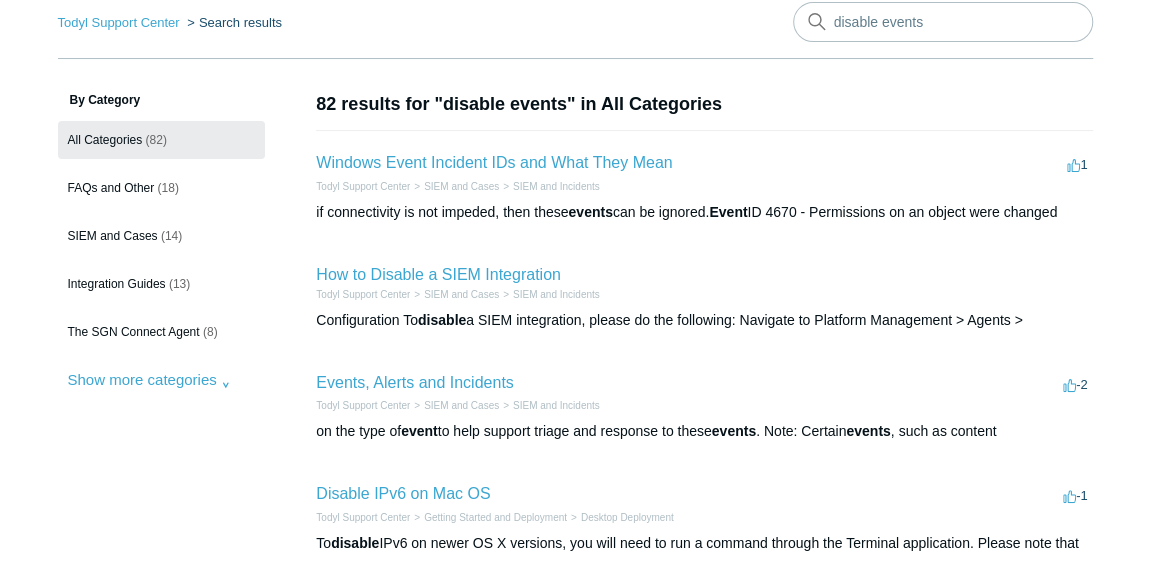 scroll, scrollTop: 0, scrollLeft: 0, axis: both 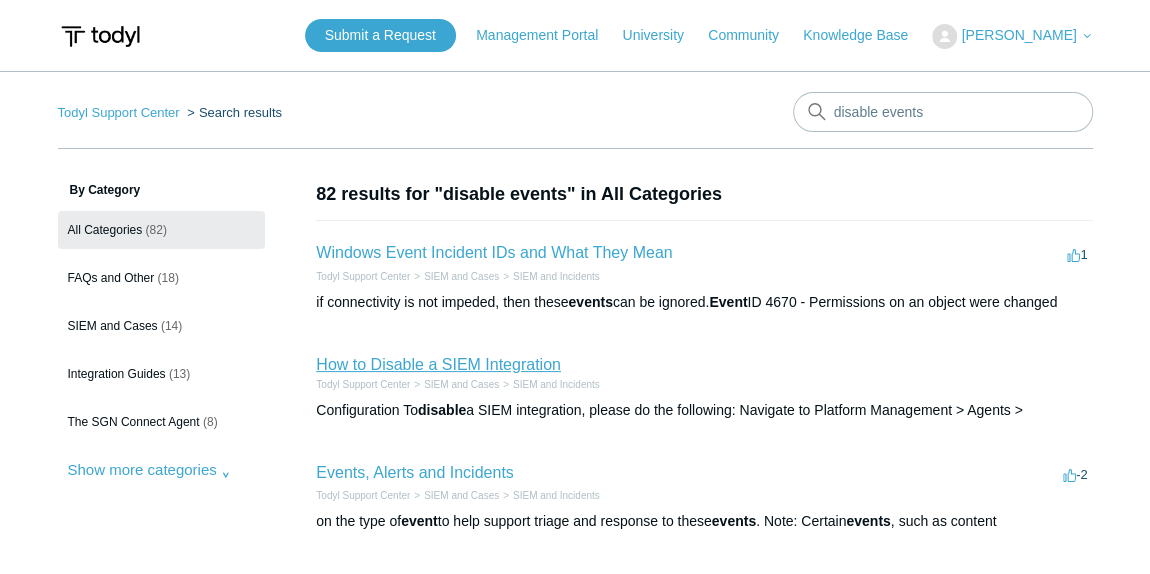 click on "How to Disable a SIEM Integration" at bounding box center (438, 364) 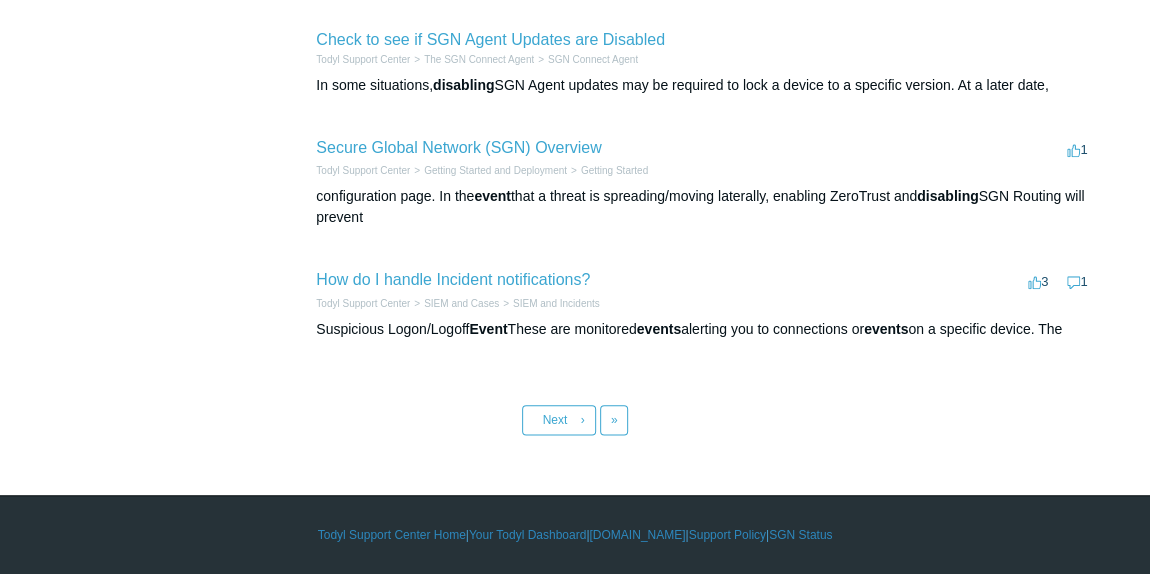 scroll, scrollTop: 0, scrollLeft: 0, axis: both 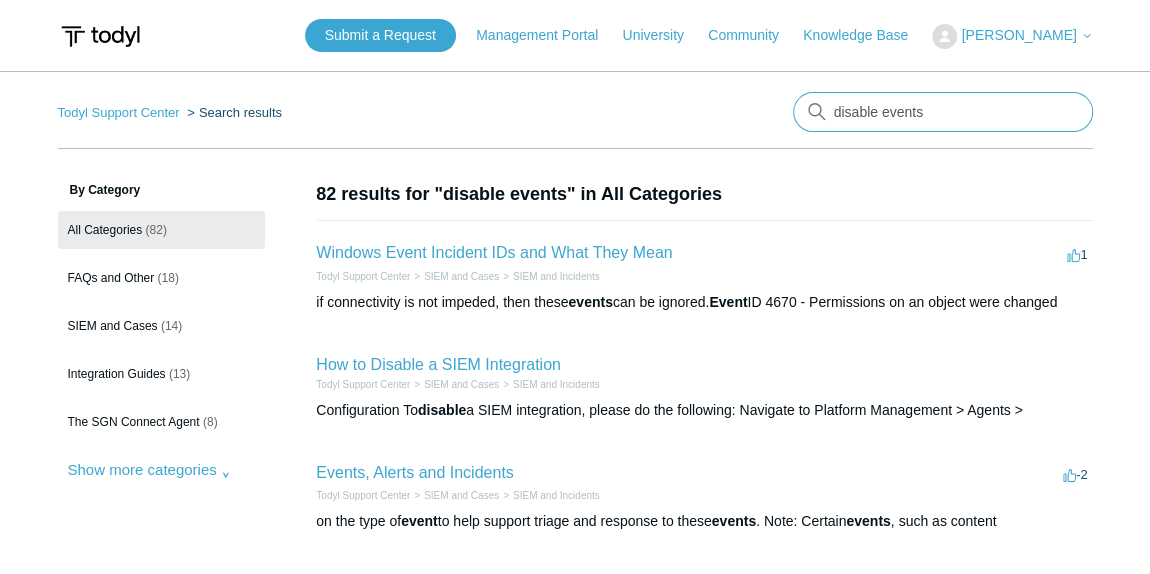 drag, startPoint x: 934, startPoint y: 108, endPoint x: 701, endPoint y: 113, distance: 233.05363 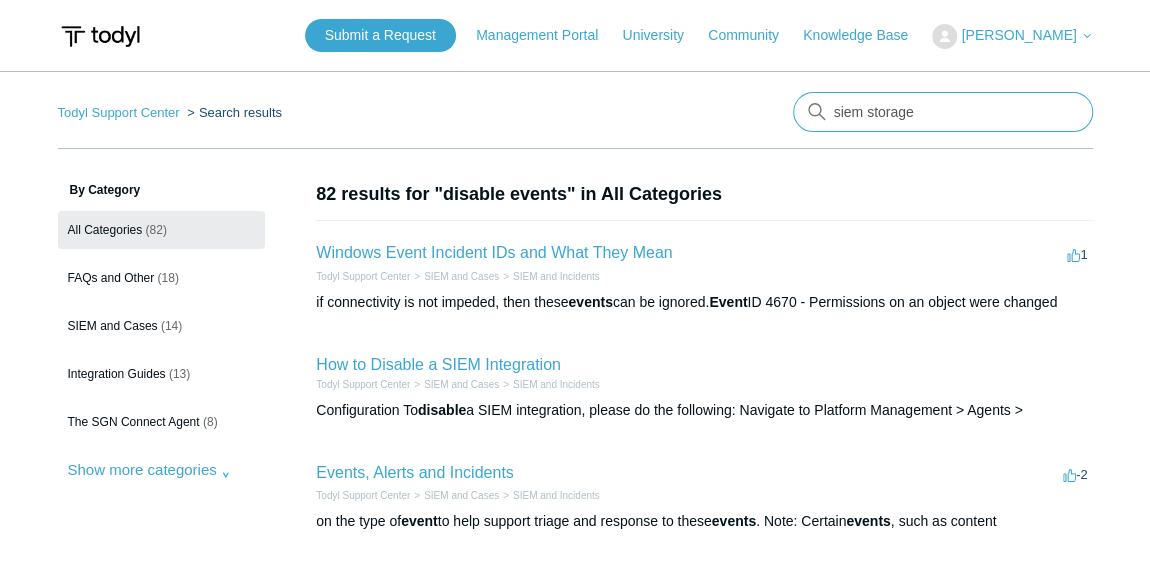 type on "siem storage" 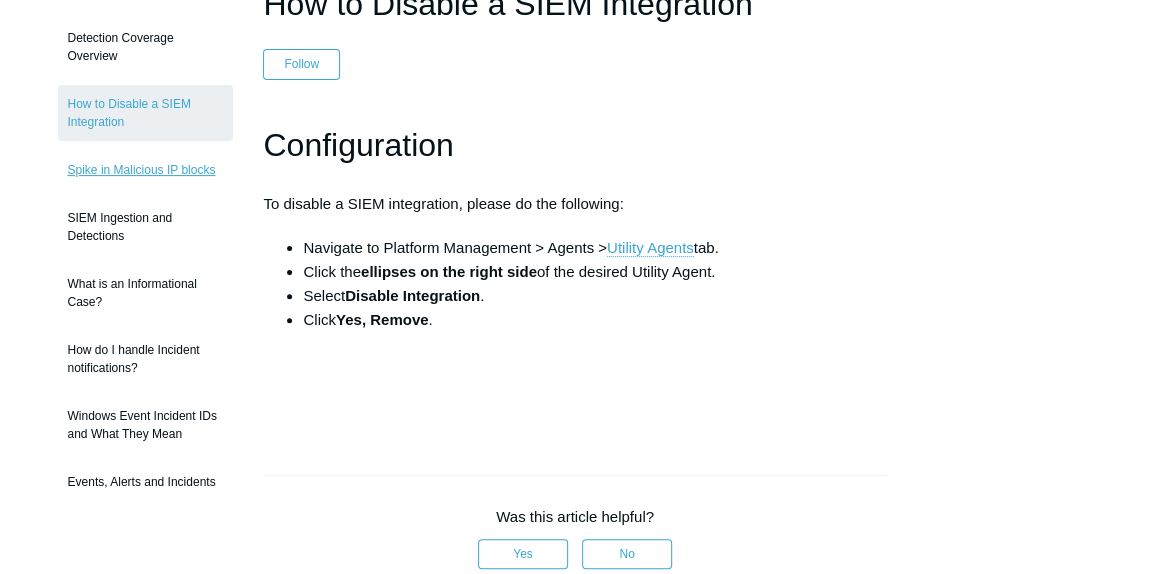 scroll, scrollTop: 0, scrollLeft: 0, axis: both 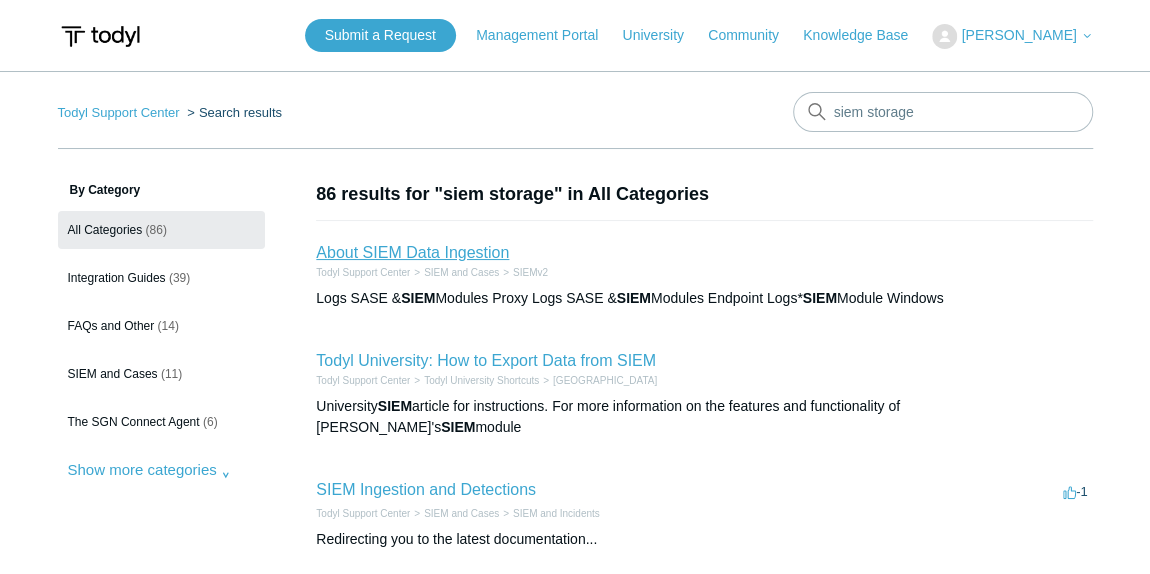 click on "About SIEM Data Ingestion" at bounding box center (412, 252) 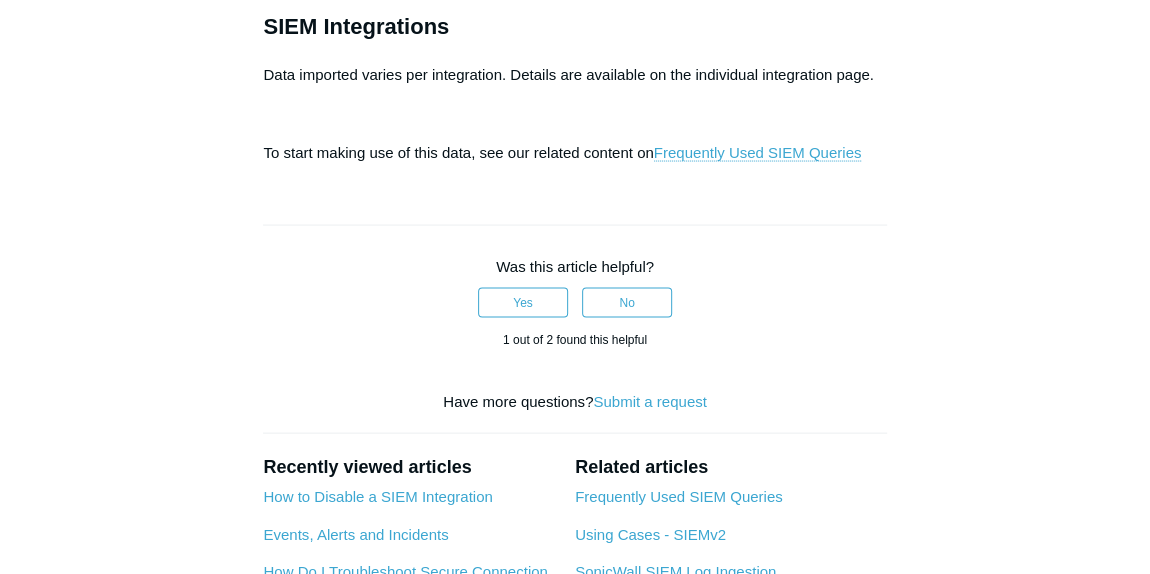scroll, scrollTop: 1878, scrollLeft: 0, axis: vertical 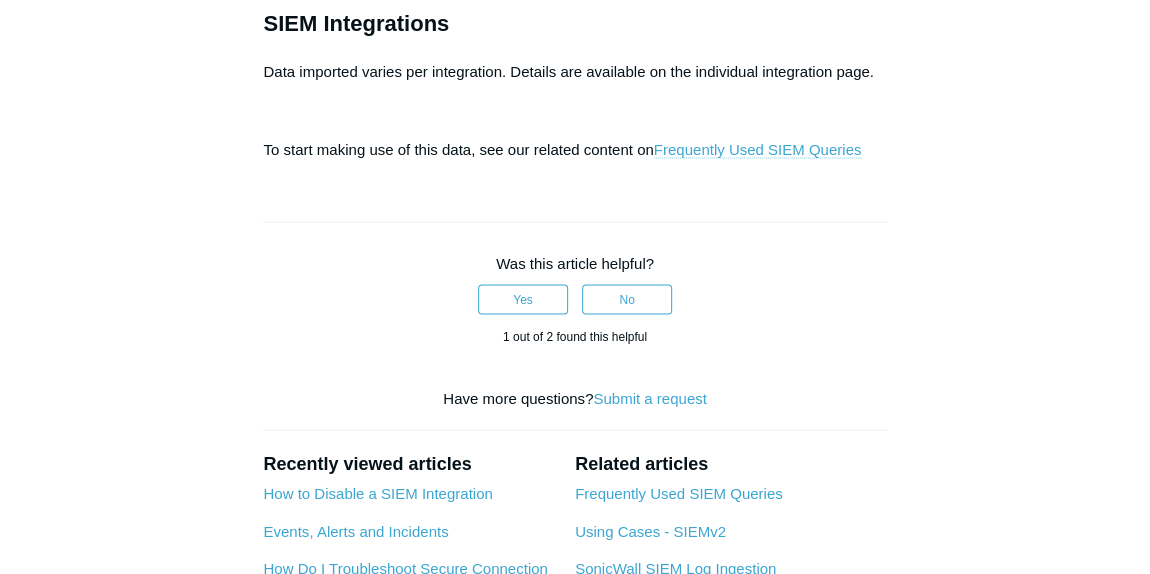 click on "Frequently Used SIEM Queries" at bounding box center (758, 149) 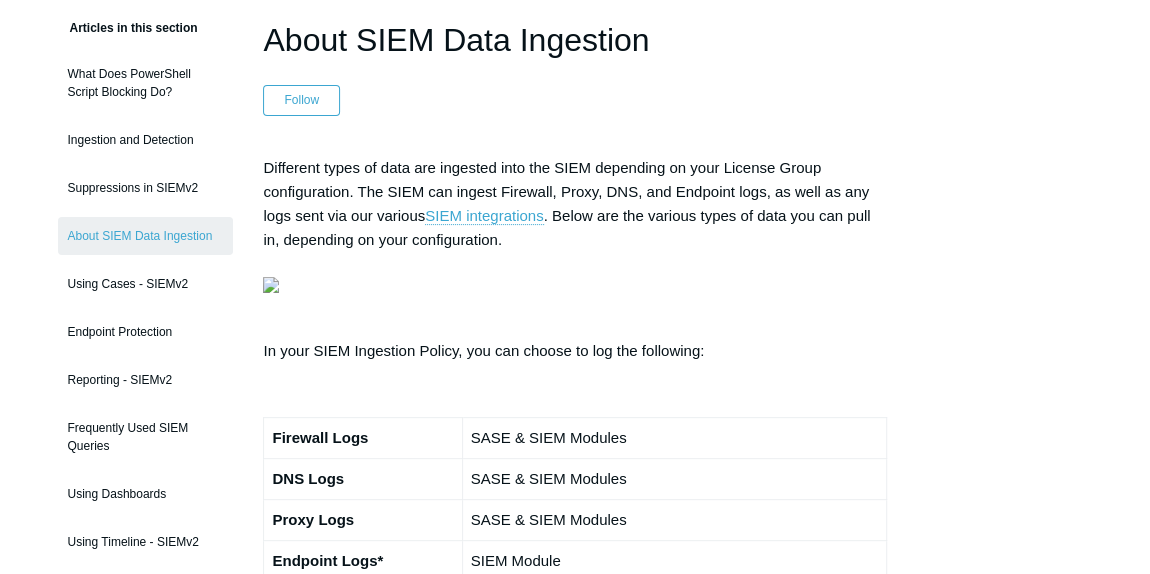 scroll, scrollTop: 163, scrollLeft: 0, axis: vertical 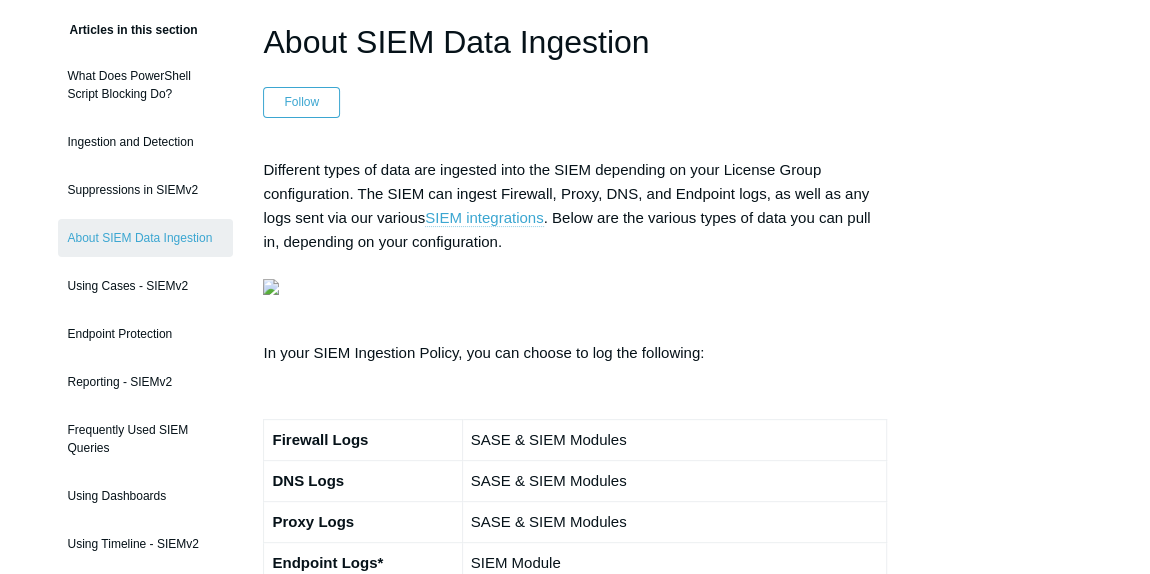 click on "SIEM integrations" at bounding box center (484, 218) 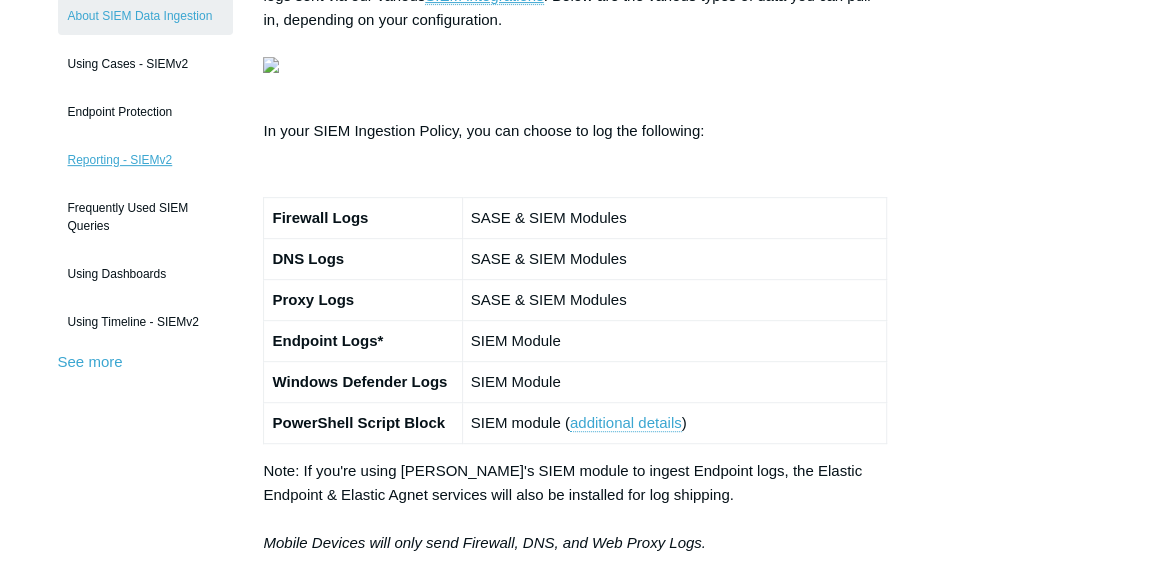 scroll, scrollTop: 381, scrollLeft: 0, axis: vertical 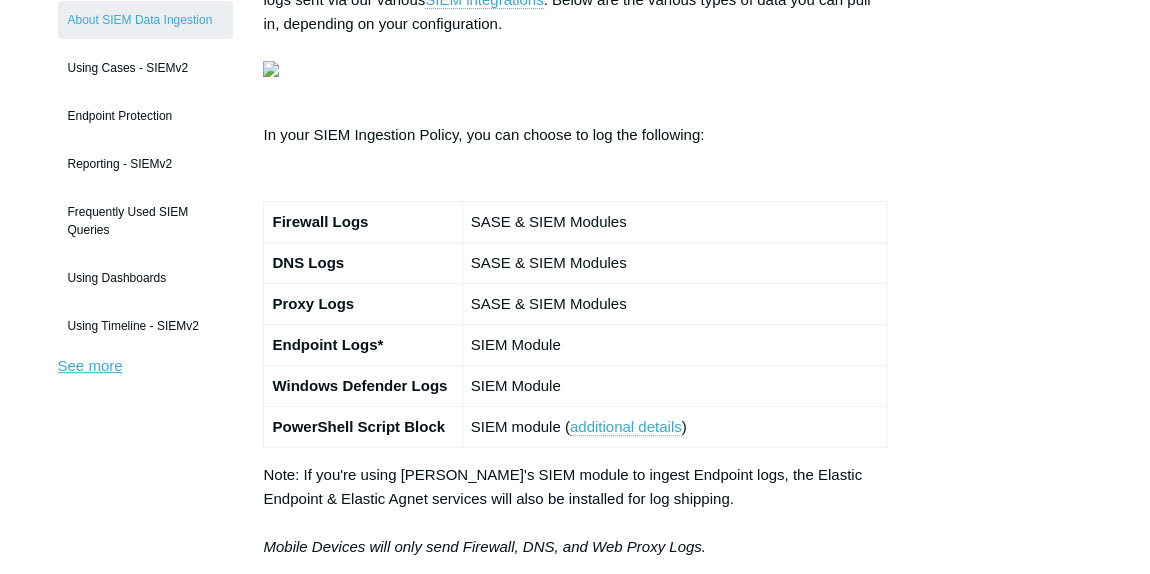 click on "See more" at bounding box center [90, 365] 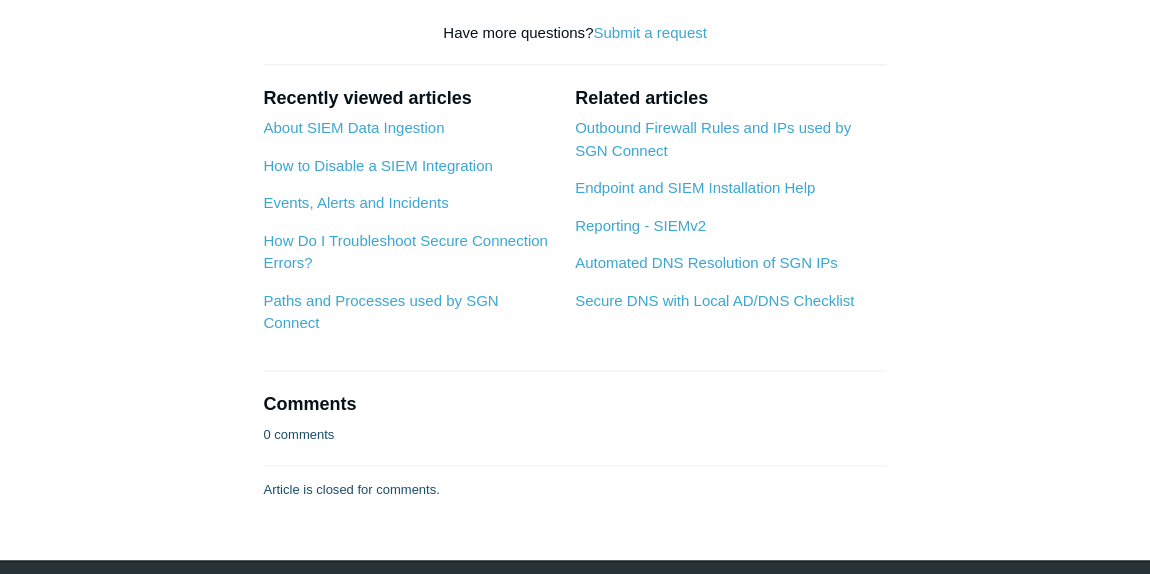 scroll, scrollTop: 16587, scrollLeft: 0, axis: vertical 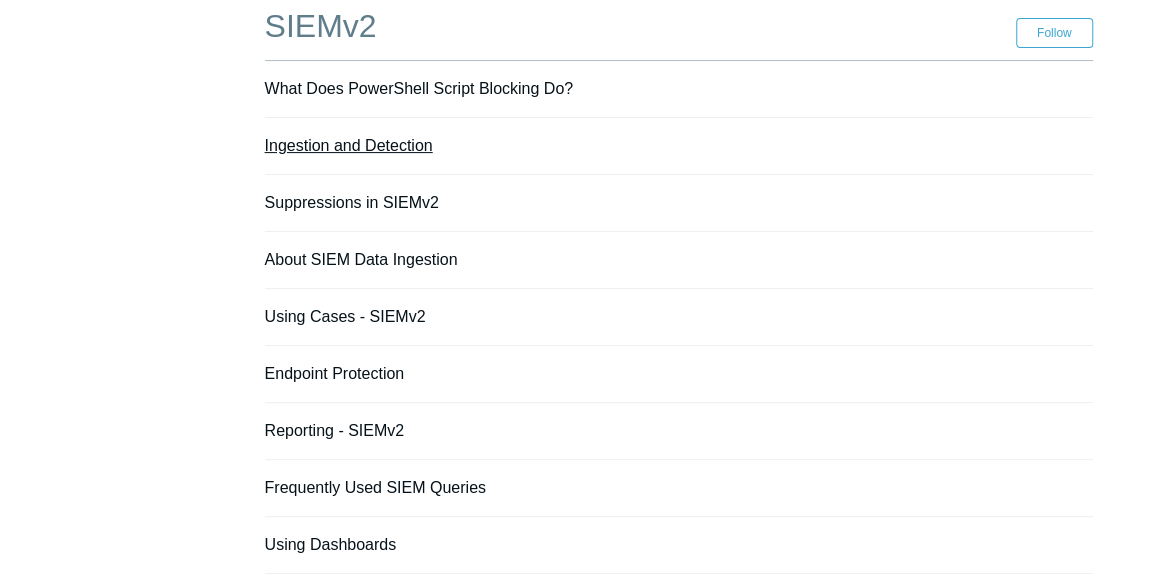 click on "Ingestion and Detection" at bounding box center (349, 145) 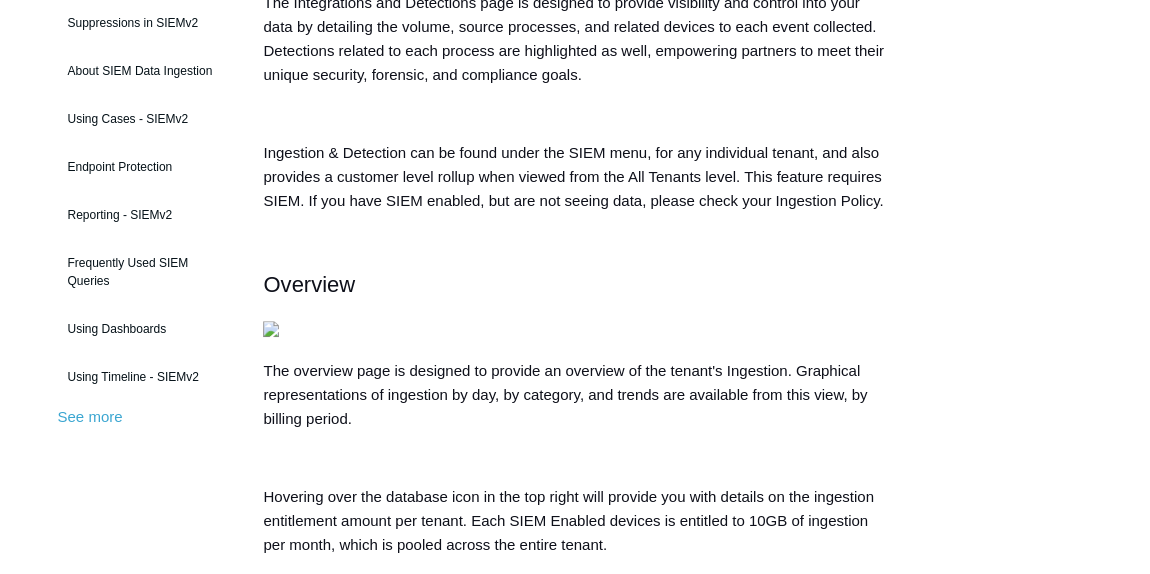 scroll, scrollTop: 239, scrollLeft: 0, axis: vertical 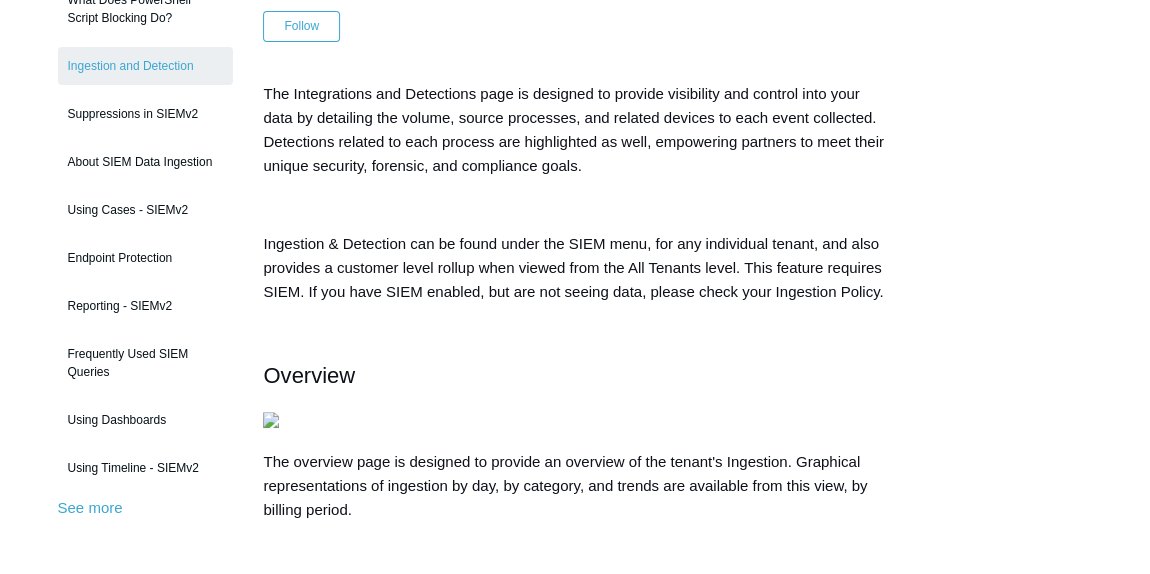 click on "Articles in this section
What Does PowerShell Script Blocking Do?
Ingestion and Detection
Suppressions in SIEMv2
About SIEM Data Ingestion
Using Cases - SIEMv2
Endpoint Protection
Reporting - SIEMv2
Frequently Used SIEM Queries
See more" at bounding box center (575, 1778) 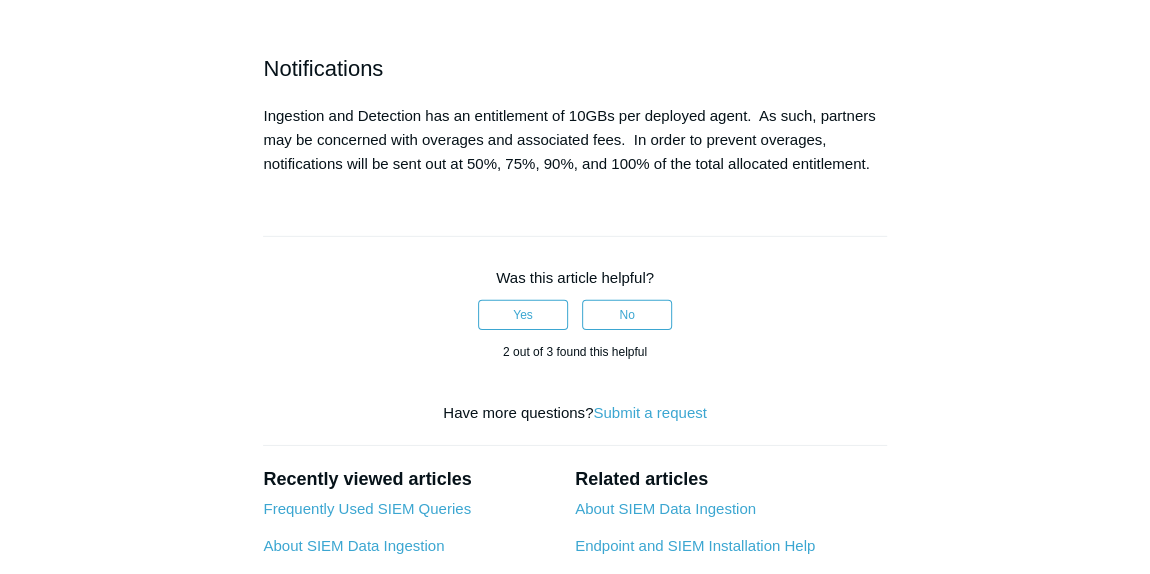 scroll, scrollTop: 2995, scrollLeft: 0, axis: vertical 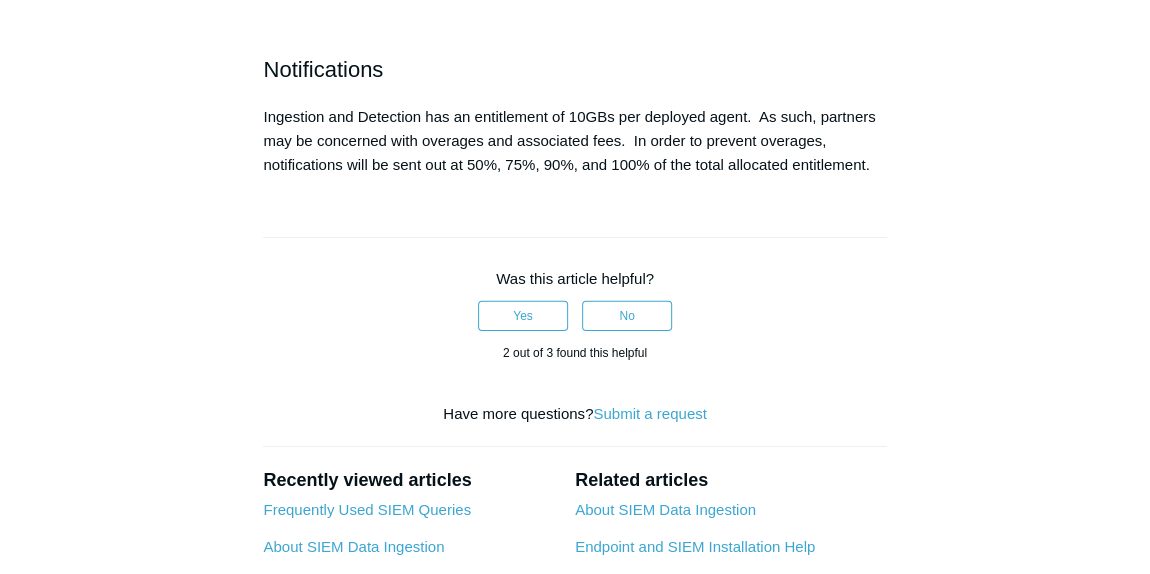 drag, startPoint x: 307, startPoint y: 439, endPoint x: 793, endPoint y: 445, distance: 486.03705 